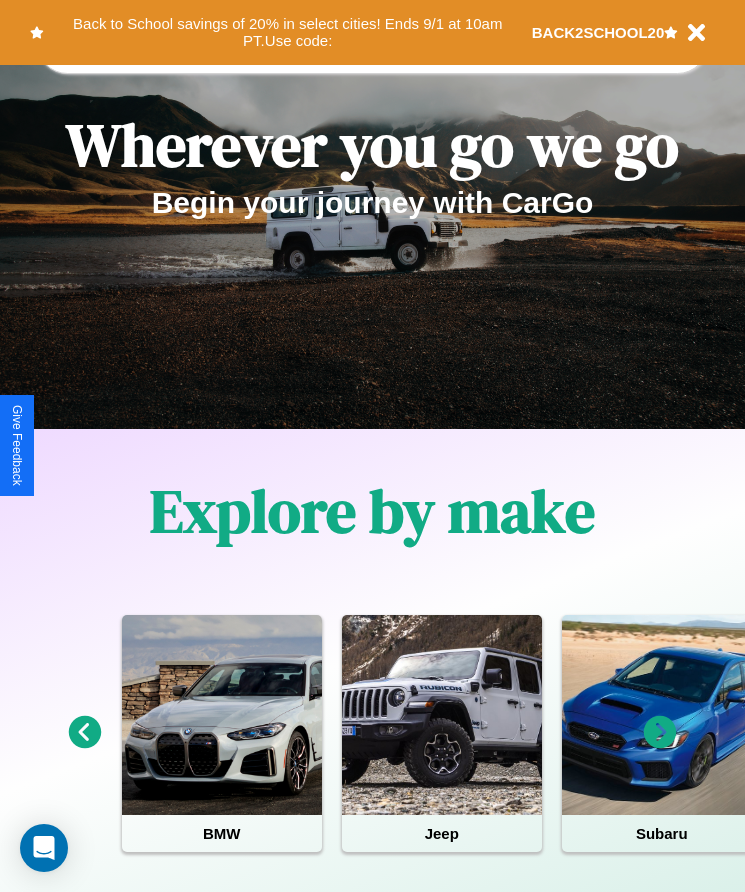 scroll, scrollTop: 334, scrollLeft: 0, axis: vertical 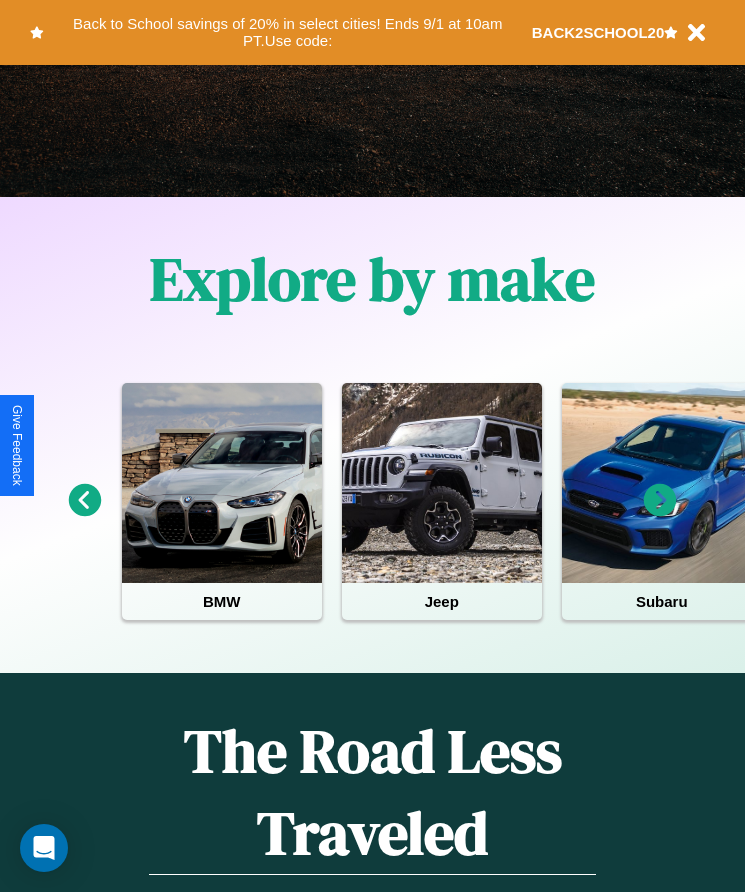 click 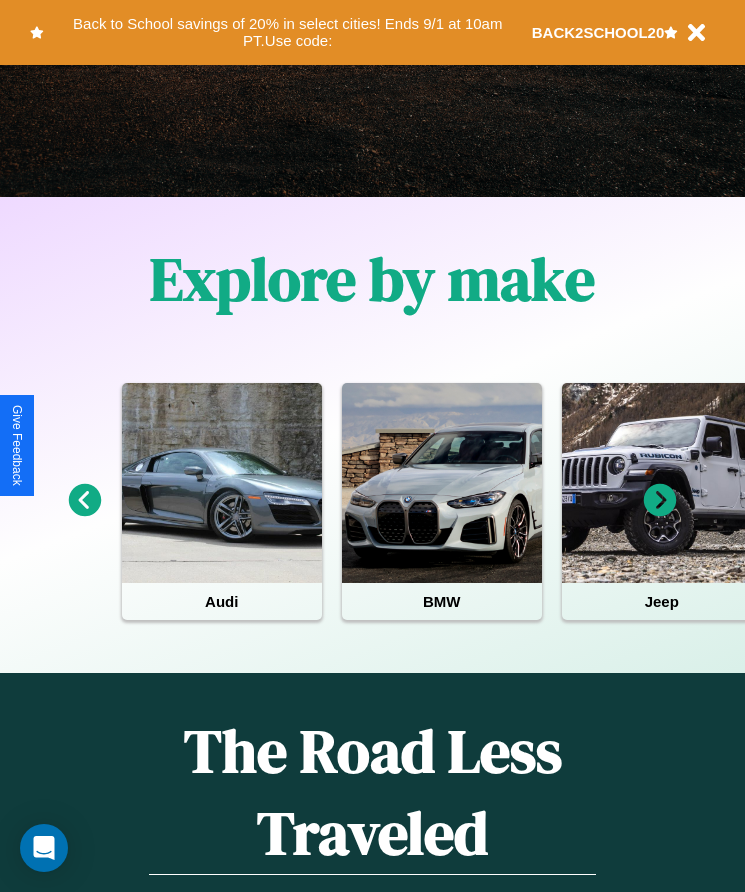 click 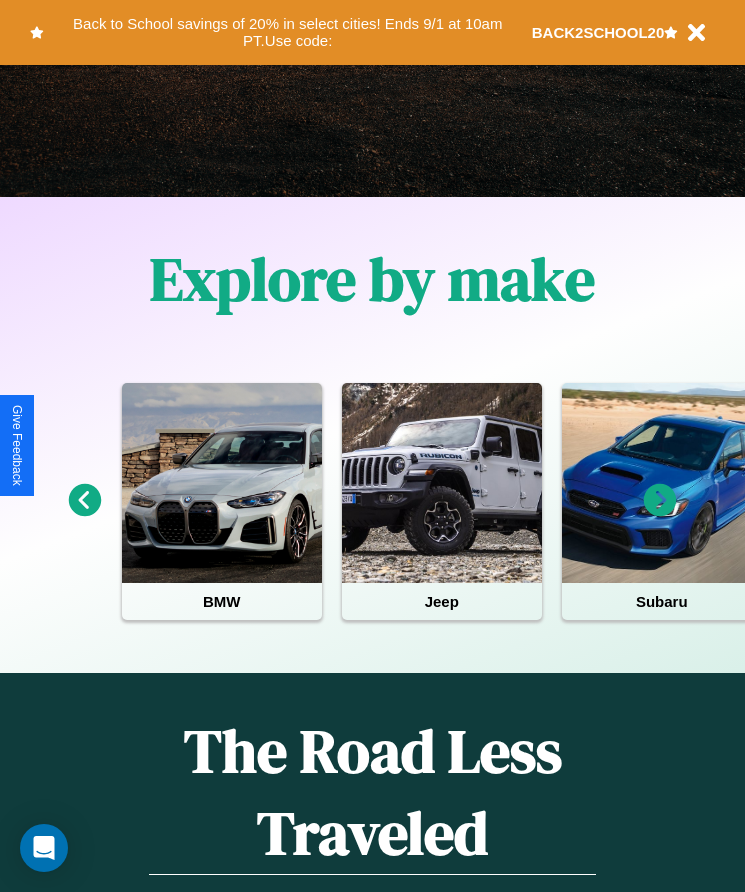 click 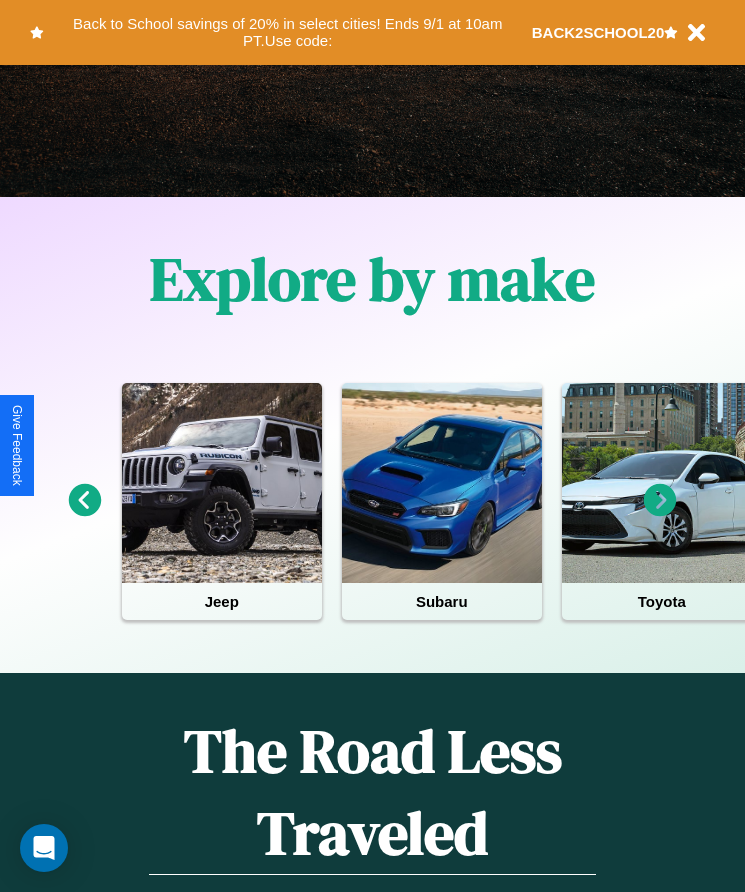 click 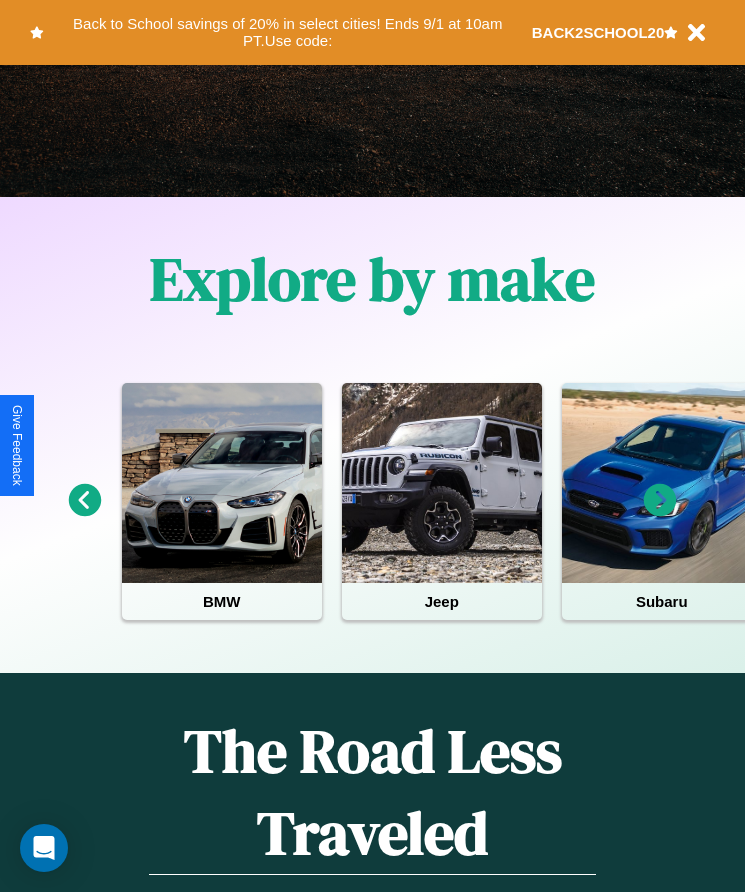 click 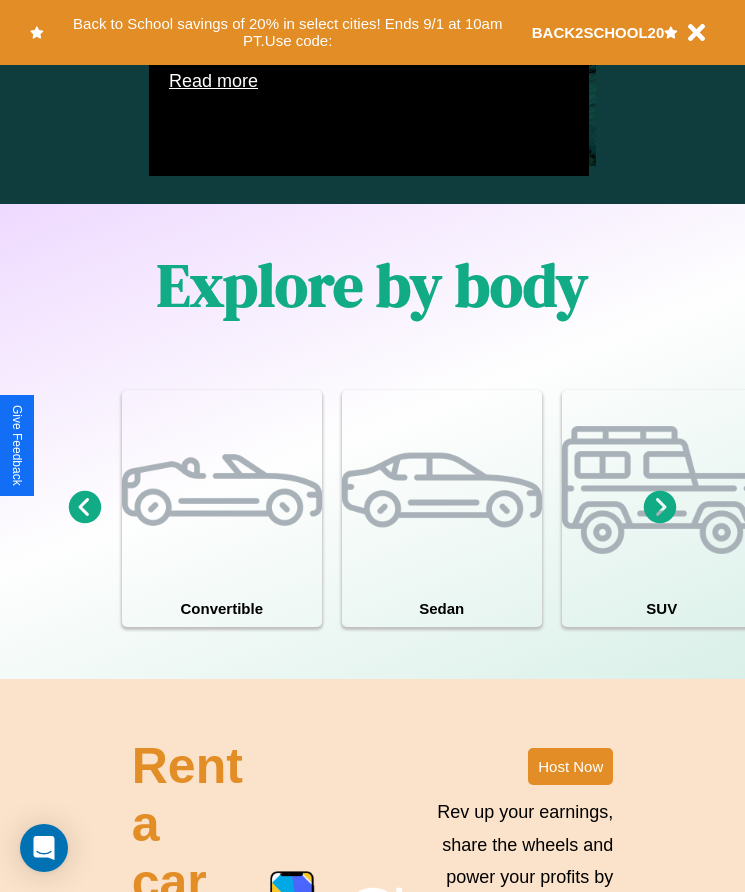 scroll, scrollTop: 1527, scrollLeft: 0, axis: vertical 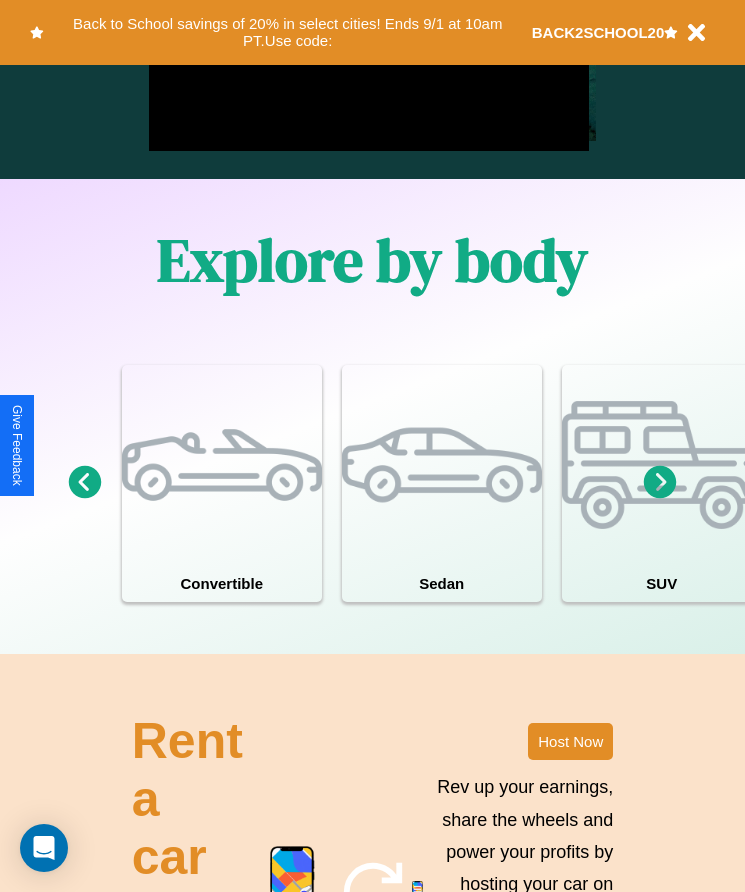 click 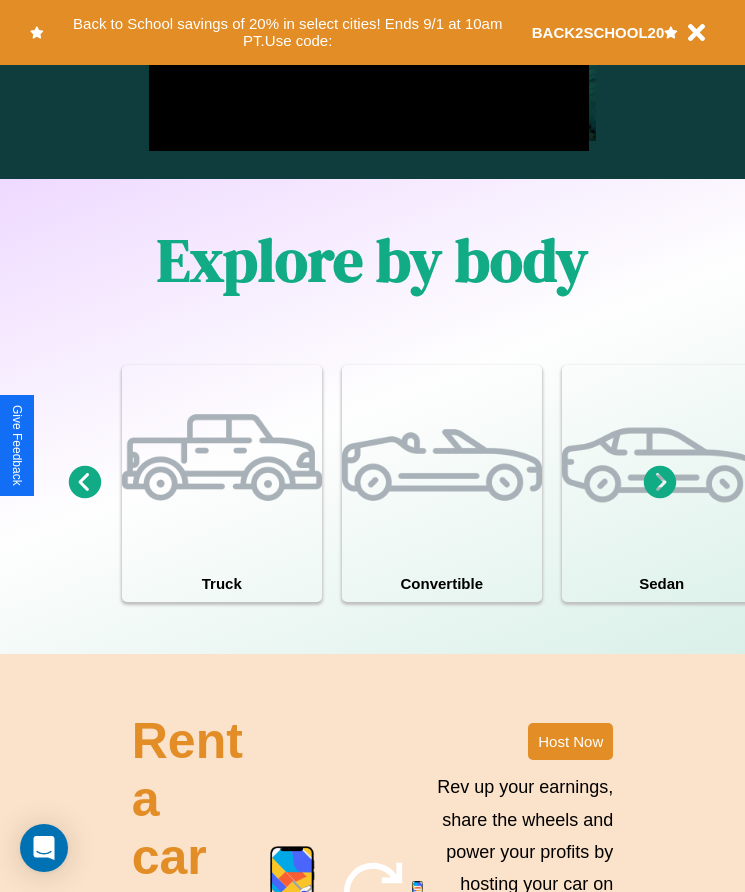 click 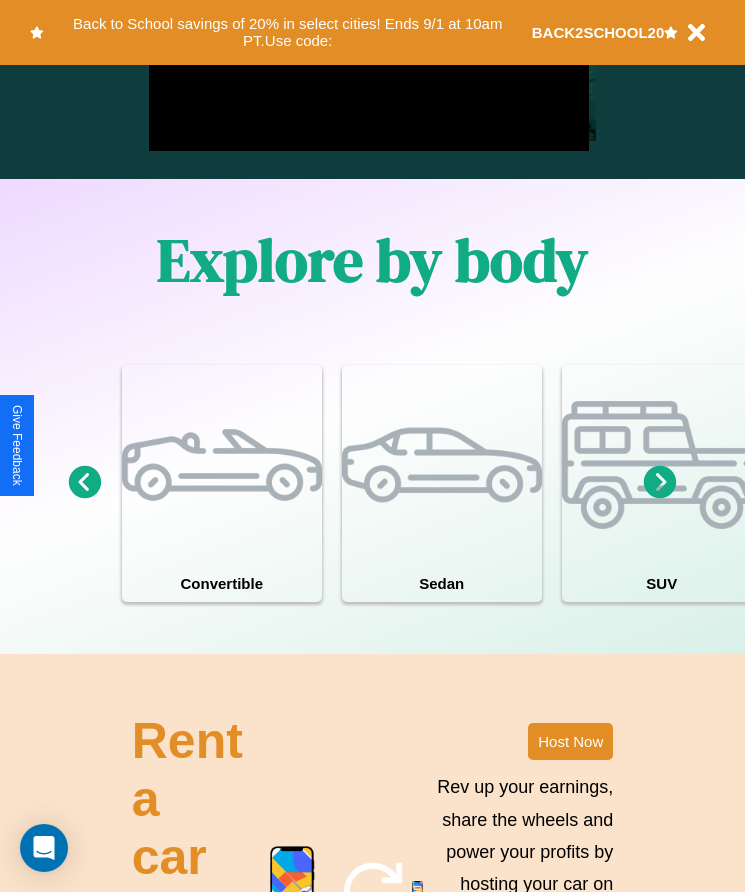 click 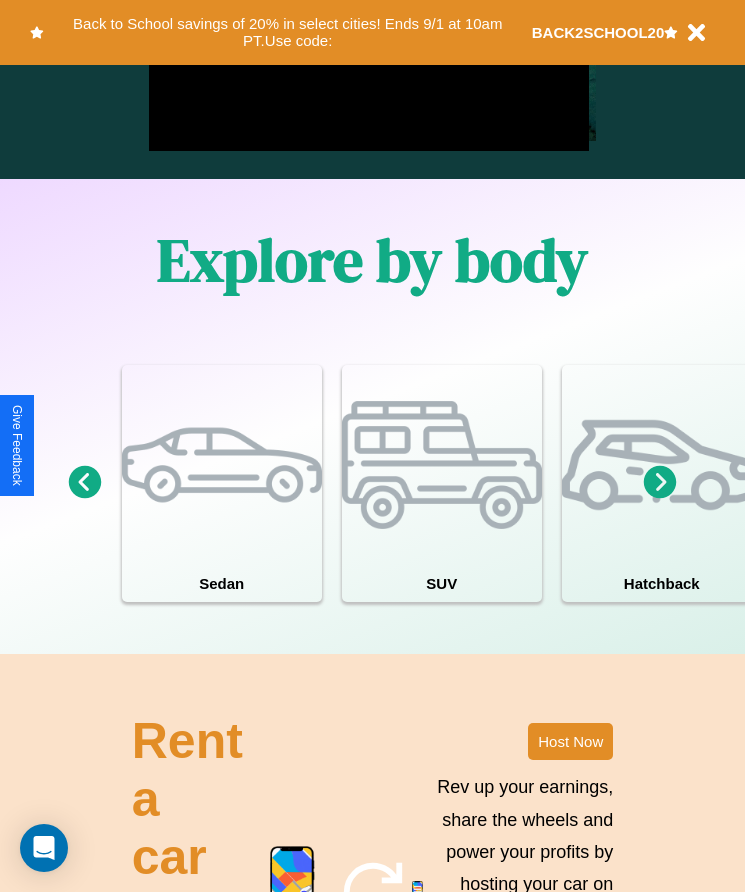 click 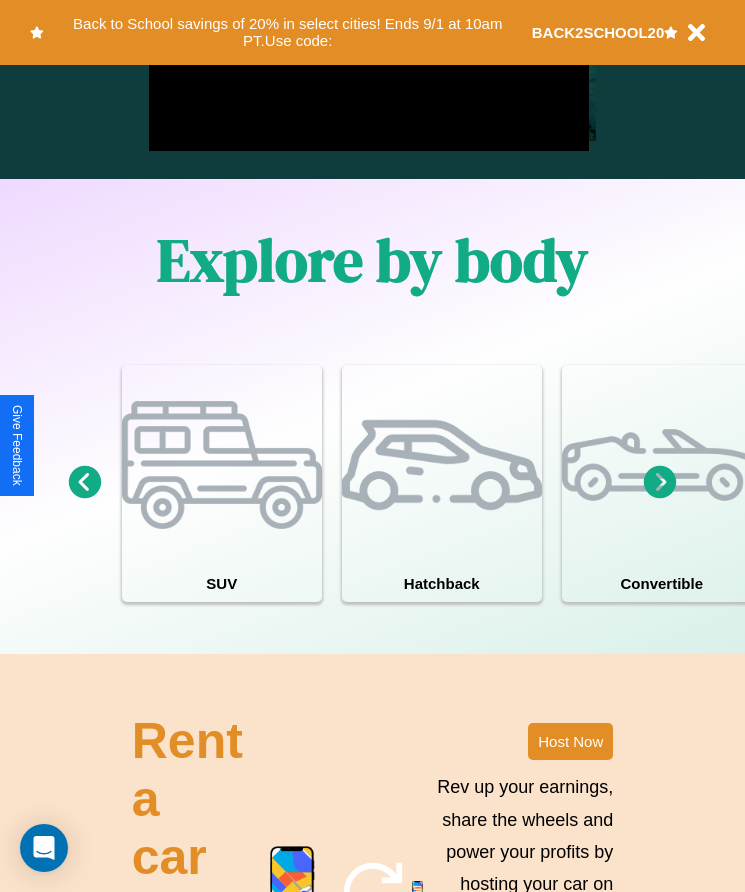 click 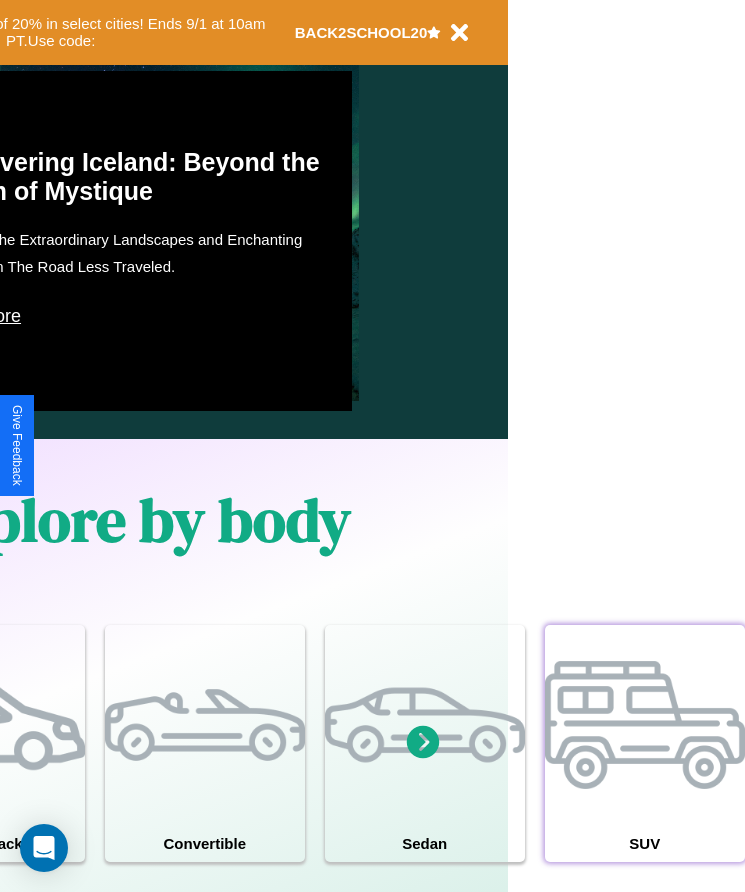 click at bounding box center (645, 725) 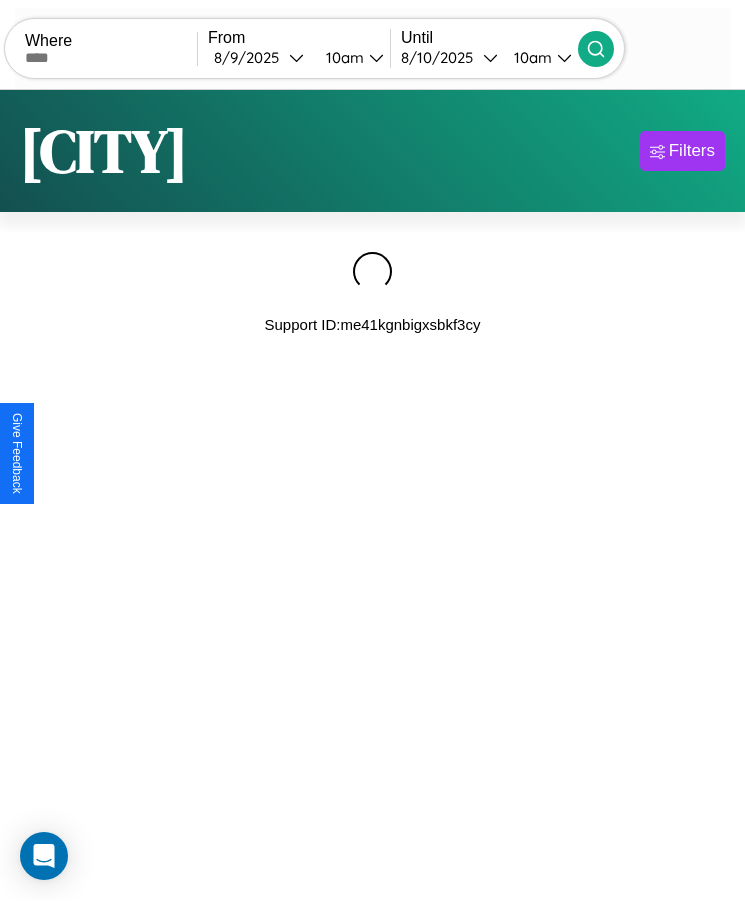 scroll, scrollTop: 0, scrollLeft: 0, axis: both 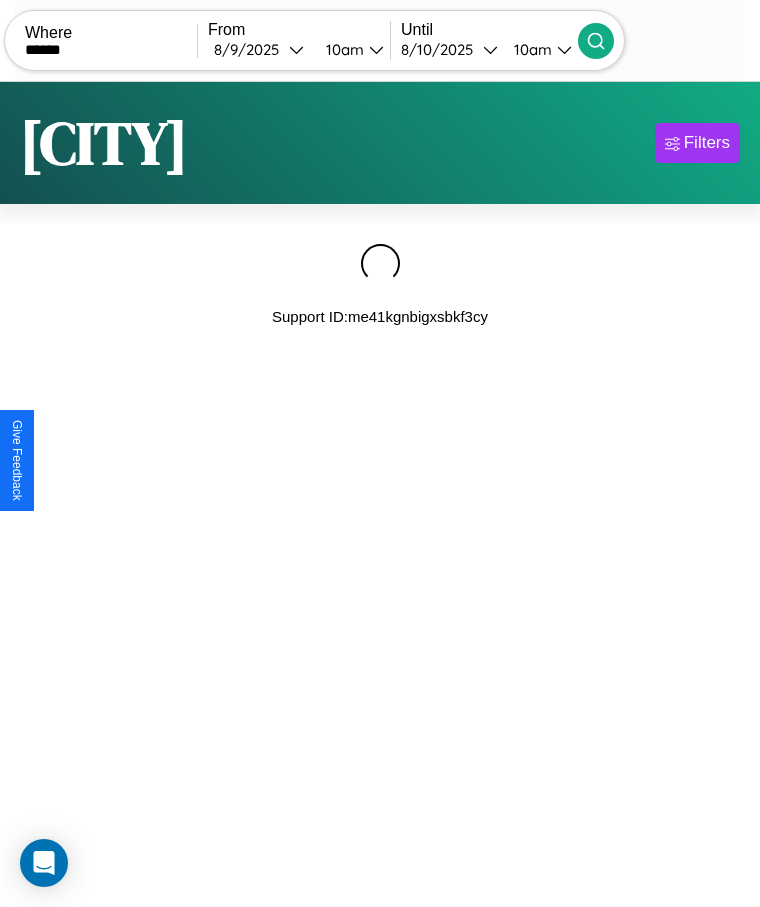 type on "******" 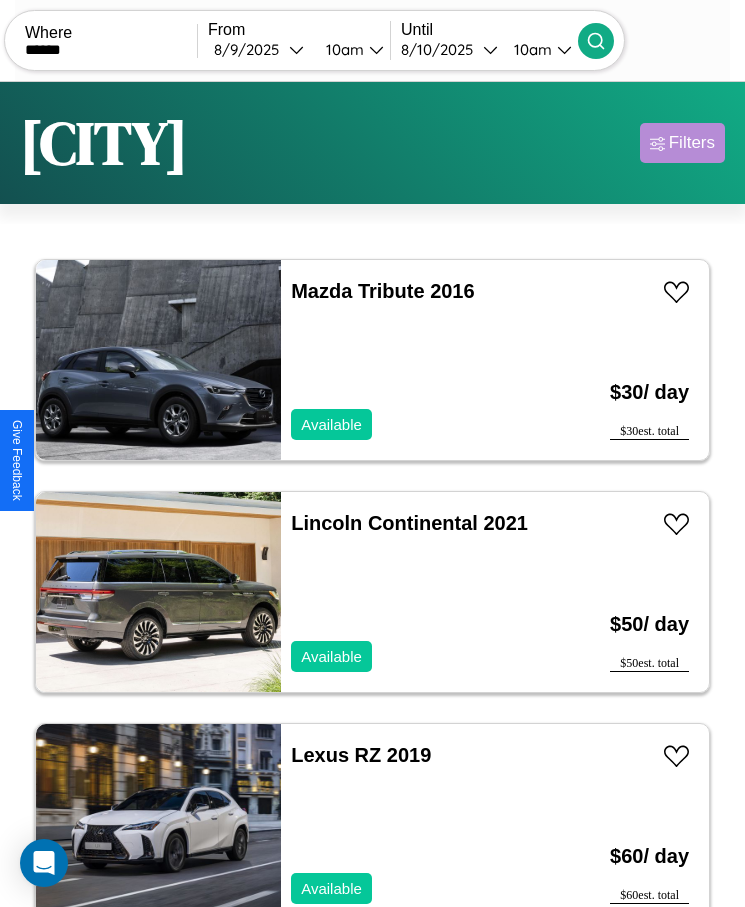 click on "Filters" at bounding box center (692, 143) 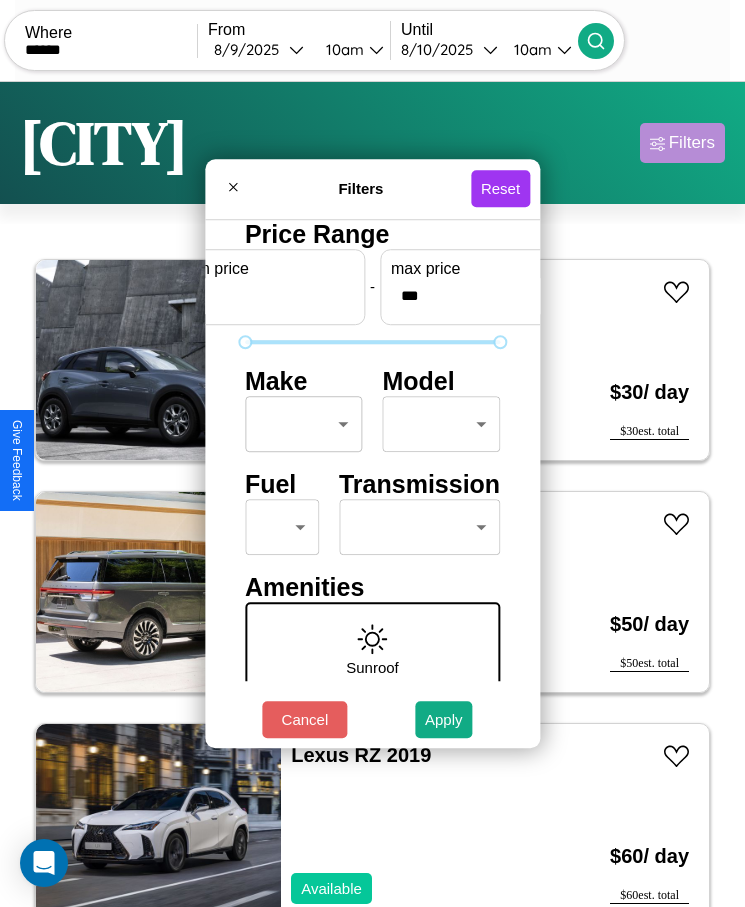 scroll, scrollTop: 85, scrollLeft: 0, axis: vertical 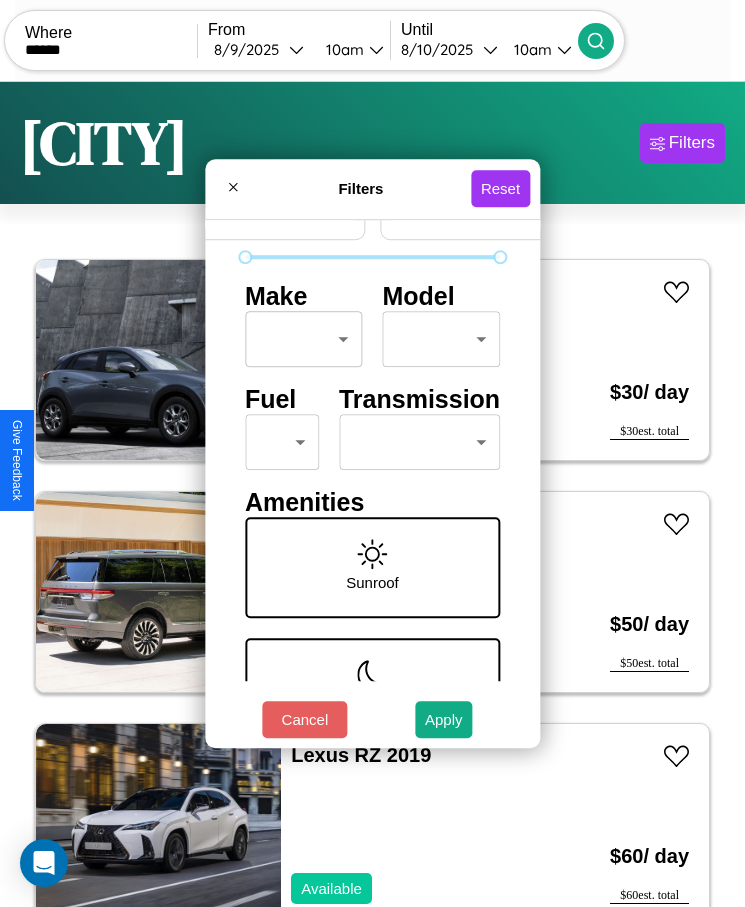 click on "CarGo Where ****** From 8 / 9 / 2025 10am Until 8 / 10 / 2025 10am Become a Host Login Sign Up Prague Filters 62  cars in this area These cars can be picked up in this city. Mazda   Tribute   2016 Available $ 30  / day $ 30  est. total Lincoln   Continental   2021 Available $ 50  / day $ 50  est. total Lexus   RZ   2019 Available $ 60  / day $ 60  est. total Acura   SLX   2021 Available $ 190  / day $ 190  est. total Chrysler   300C   2014 Available $ 100  / day $ 100  est. total Aston Martin   Rapide   2016 Available $ 100  / day $ 100  est. total Ferrari   488 GTB   2017 Available $ 150  / day $ 150  est. total Maserati   228   2016 Available $ 170  / day $ 170  est. total Land Rover   Range Rover   2018 Unavailable $ 130  / day $ 130  est. total Mazda   Mazda6   2018 Available $ 130  / day $ 130  est. total Hummer   H2   2024 Available $ 40  / day $ 40  est. total Fiat   Ducato   2020 Available $ 50  / day $ 50  est. total Aston Martin   DBS   2021 Available $ 100  / day $ 100  est. total Hummer   H2   $ $" at bounding box center [372, 478] 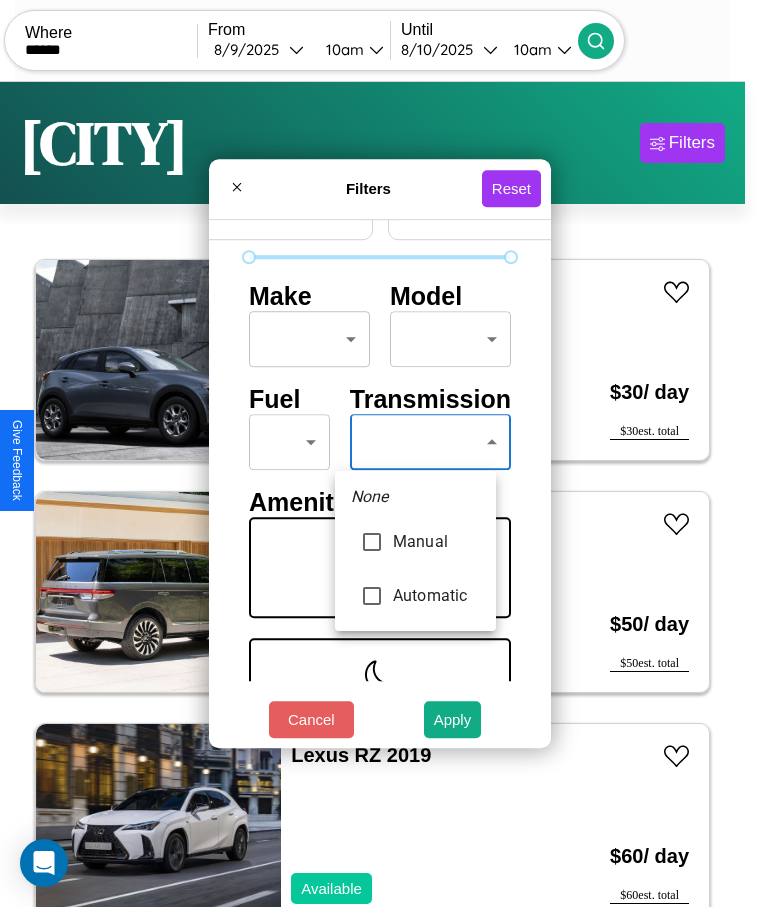 type on "******" 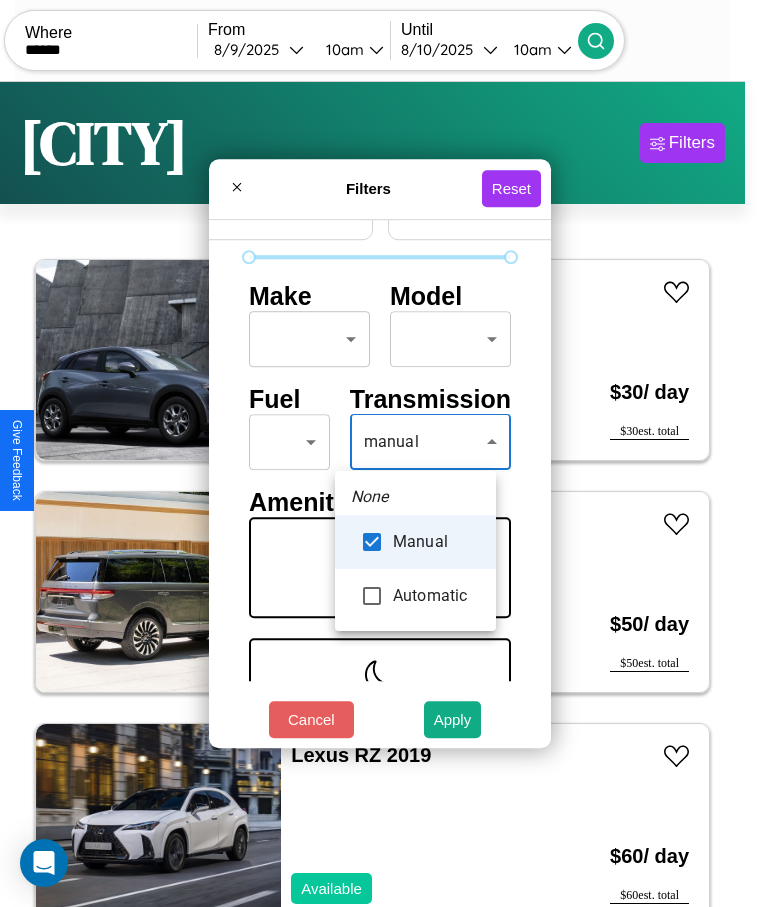 click at bounding box center (380, 453) 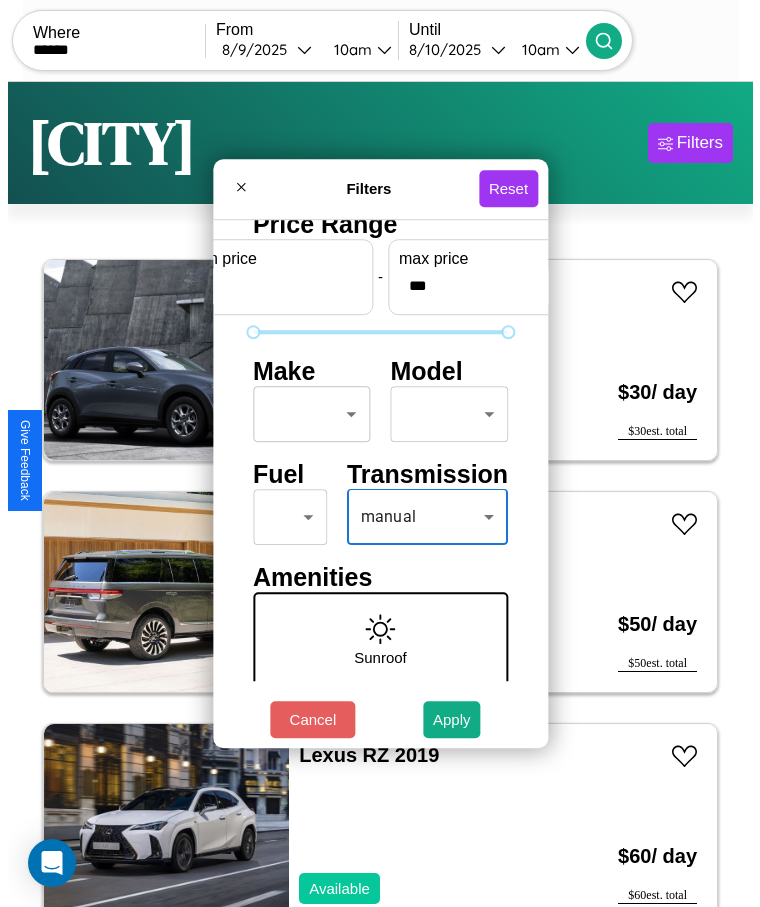 scroll, scrollTop: 0, scrollLeft: 0, axis: both 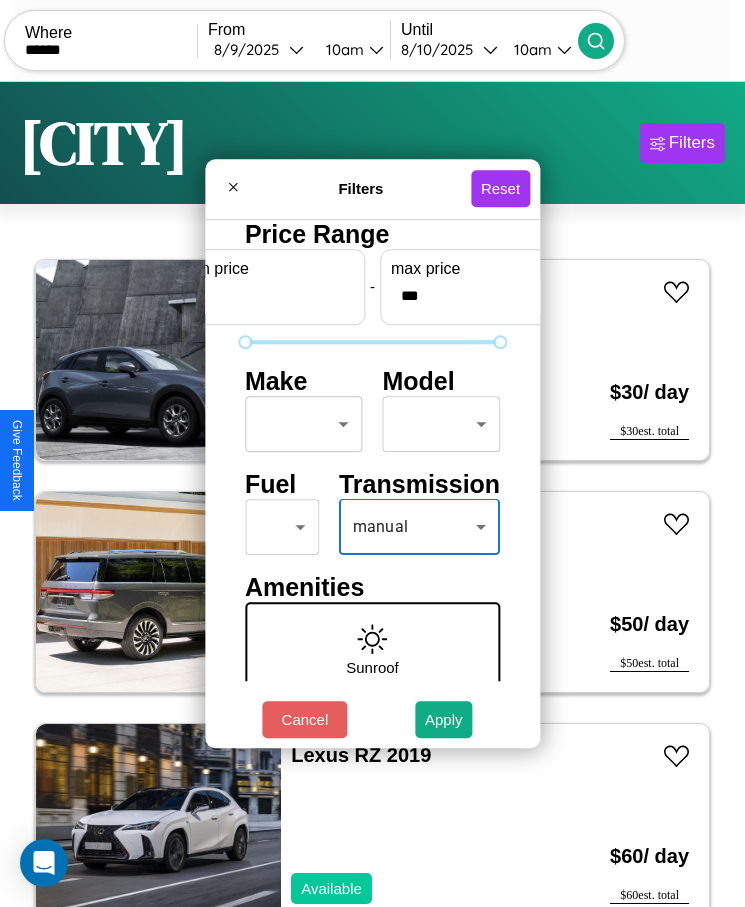 click on "CarGo Where ****** From 8 / 9 / 2025 10am Until 8 / 10 / 2025 10am Become a Host Login Sign Up Prague Filters 62  cars in this area These cars can be picked up in this city. Mazda   Tribute   2016 Available $ 30  / day $ 30  est. total Lincoln   Continental   2021 Available $ 50  / day $ 50  est. total Lexus   RZ   2019 Available $ 60  / day $ 60  est. total Acura   SLX   2021 Available $ 190  / day $ 190  est. total Chrysler   300C   2014 Available $ 100  / day $ 100  est. total Aston Martin   Rapide   2016 Available $ 100  / day $ 100  est. total Ferrari   488 GTB   2017 Available $ 150  / day $ 150  est. total Maserati   228   2016 Available $ 170  / day $ 170  est. total Land Rover   Range Rover   2018 Unavailable $ 130  / day $ 130  est. total Mazda   Mazda6   2018 Available $ 130  / day $ 130  est. total Hummer   H2   2024 Available $ 40  / day $ 40  est. total Fiat   Ducato   2020 Available $ 50  / day $ 50  est. total Aston Martin   DBS   2021 Available $ 100  / day $ 100  est. total Hummer   H2   $ $" at bounding box center (372, 478) 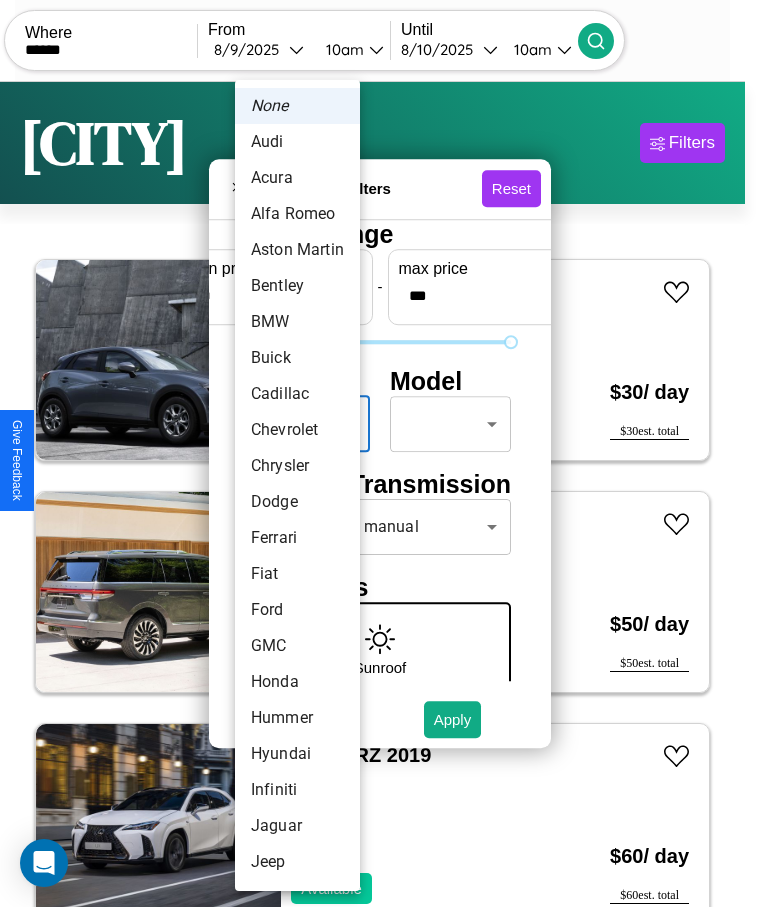 click on "Alfa Romeo" at bounding box center [297, 214] 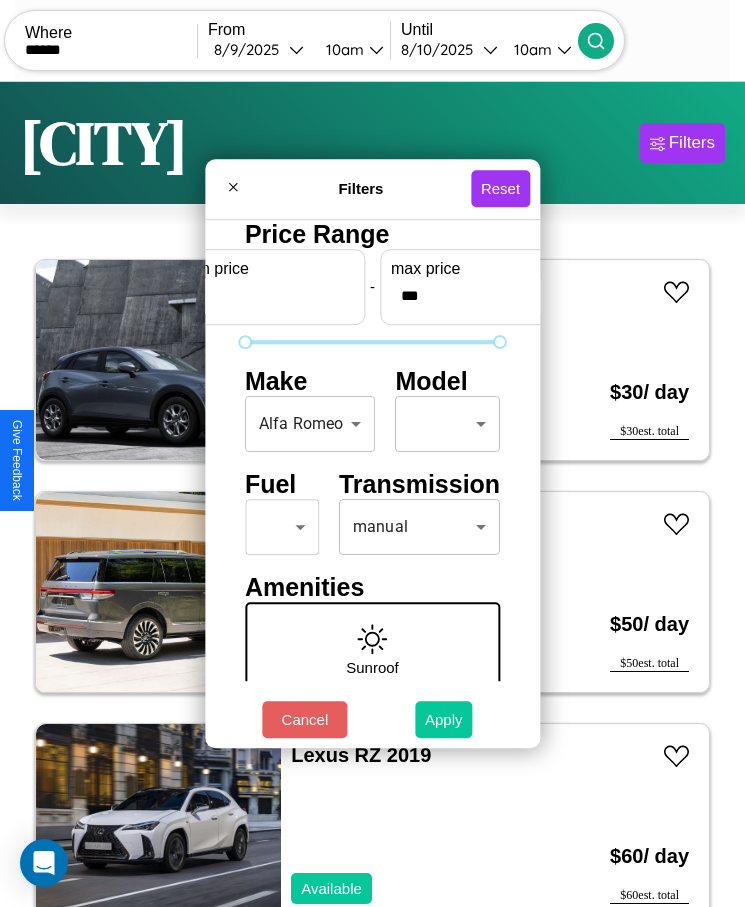 click on "Apply" at bounding box center (444, 719) 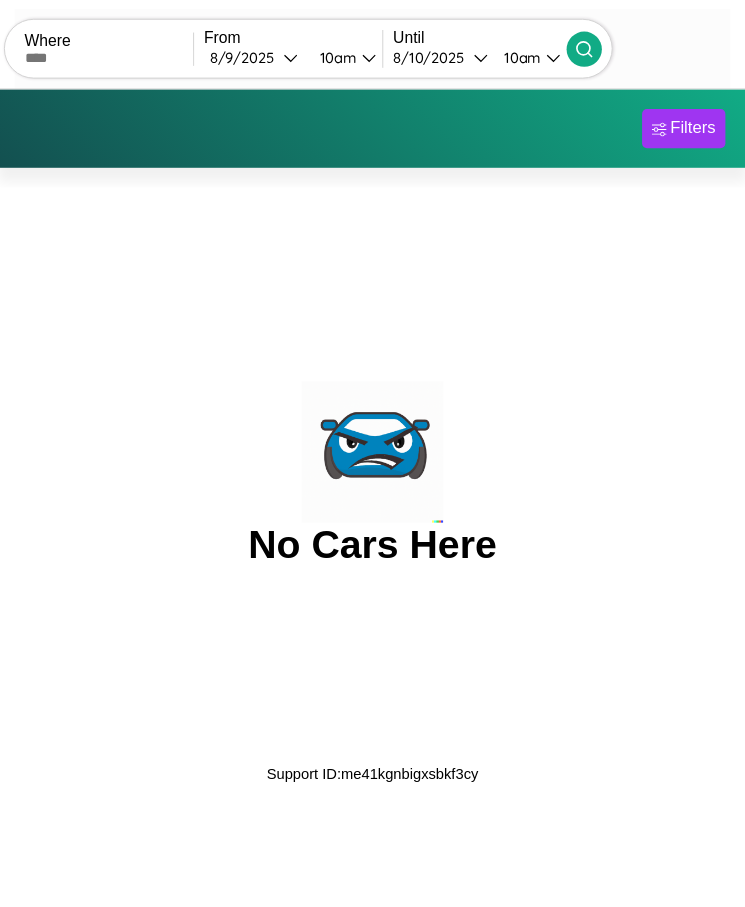 scroll, scrollTop: 0, scrollLeft: 0, axis: both 